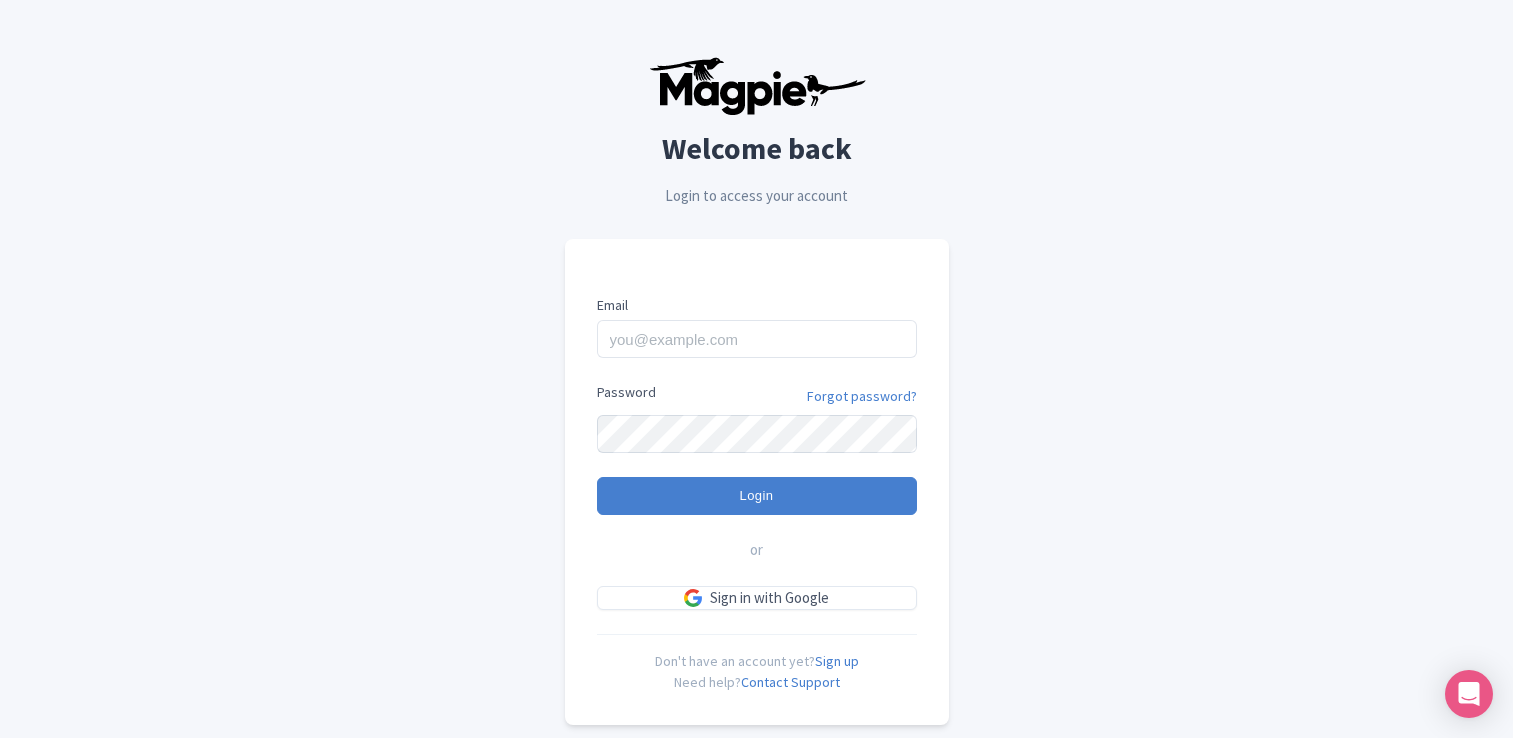 scroll, scrollTop: 0, scrollLeft: 0, axis: both 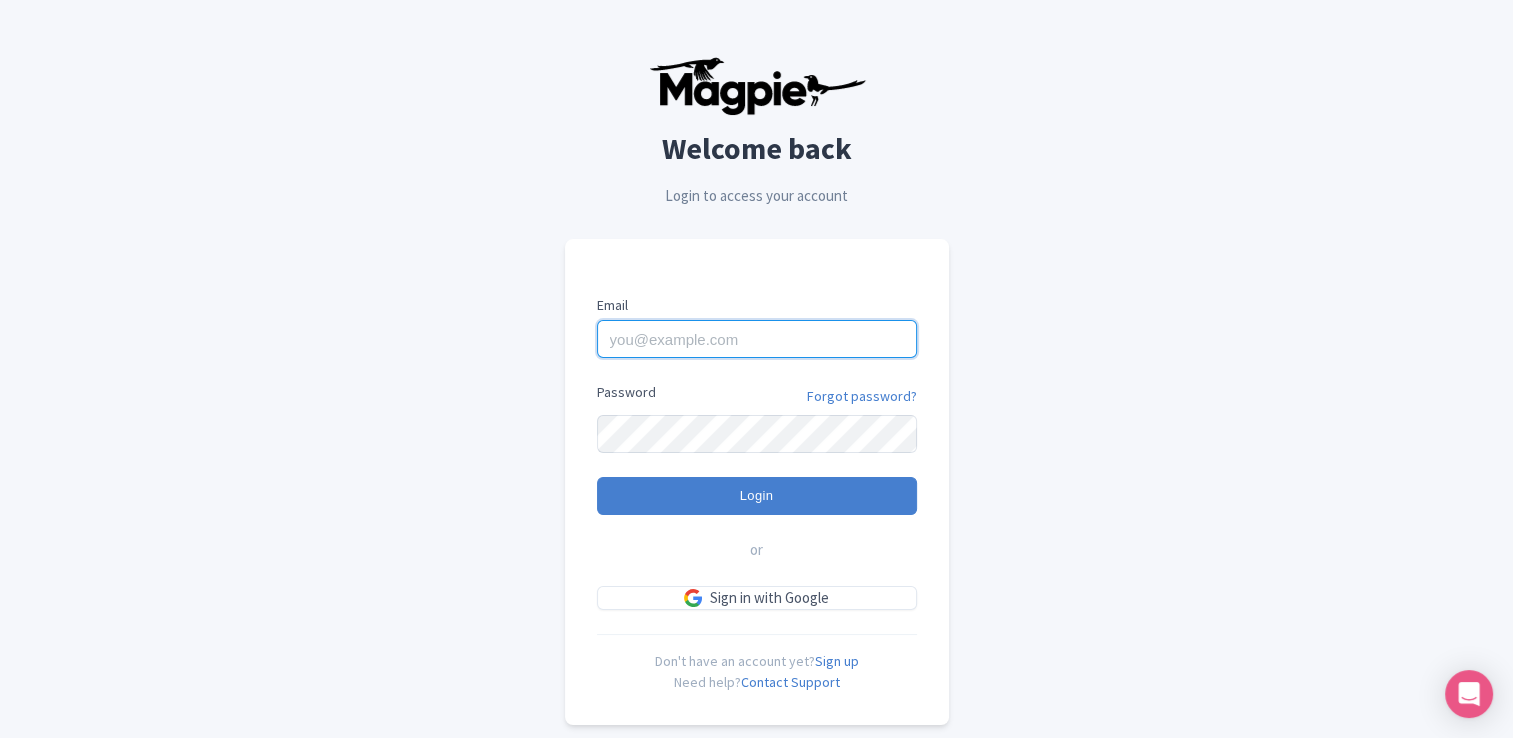 click on "Email" at bounding box center [757, 339] 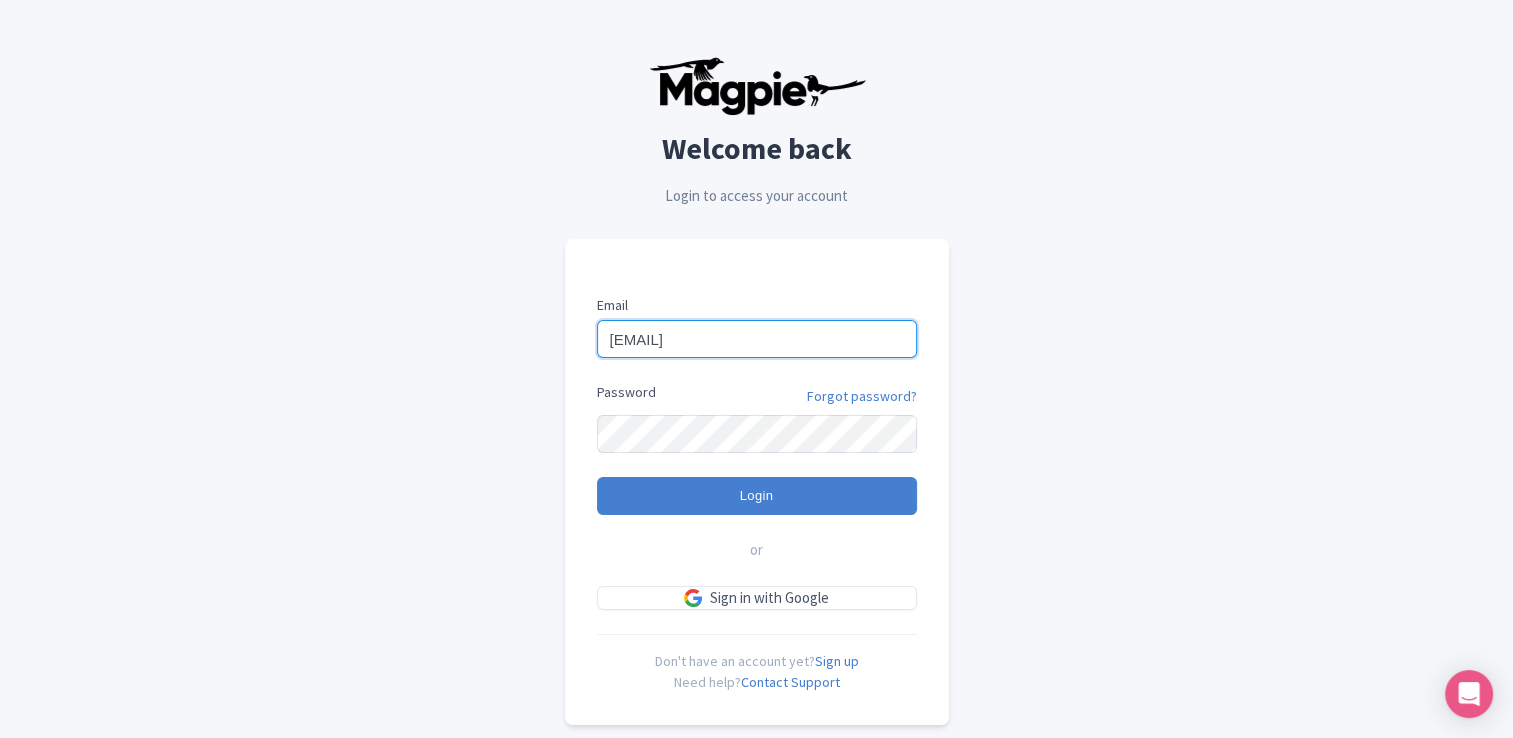 type on "[EMAIL]" 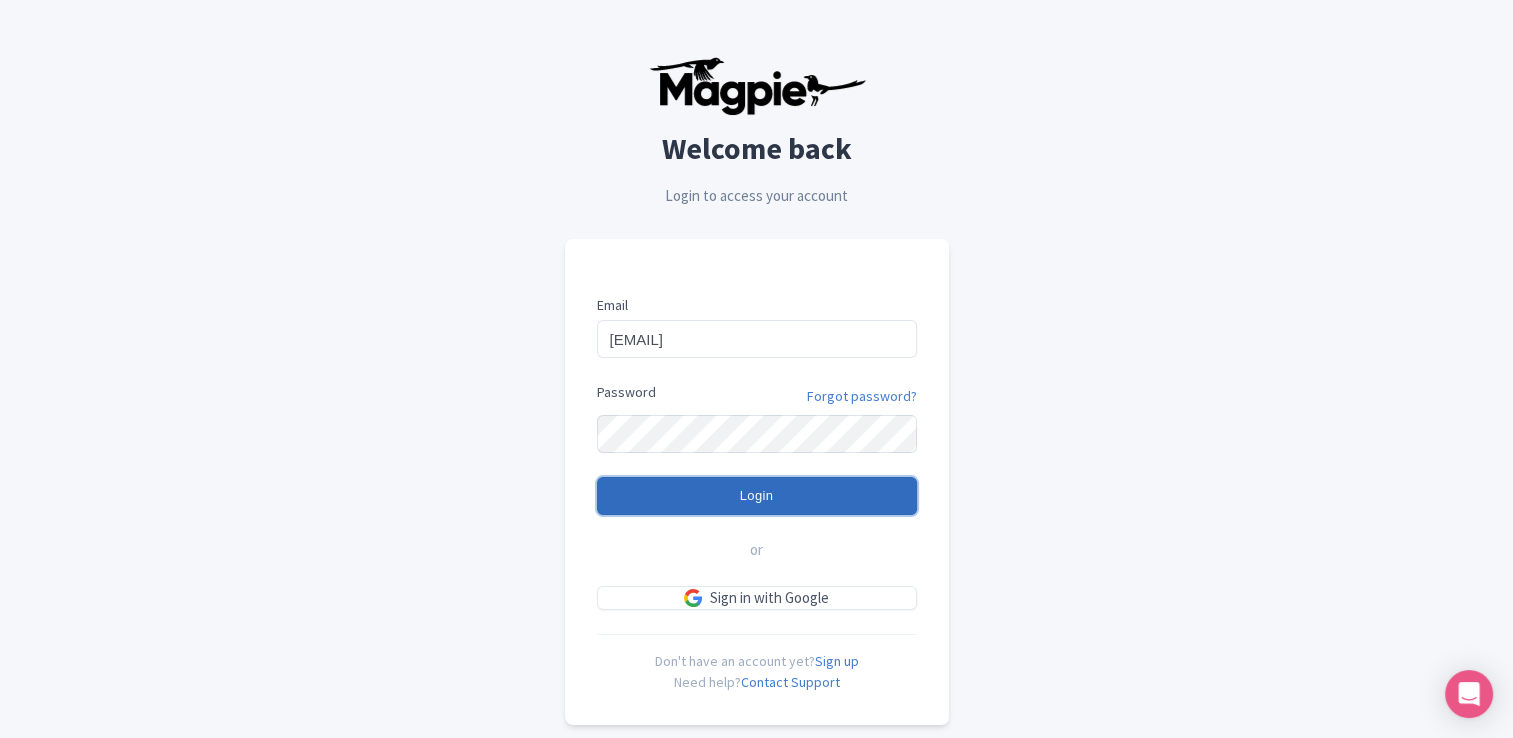 click on "Login" at bounding box center (757, 496) 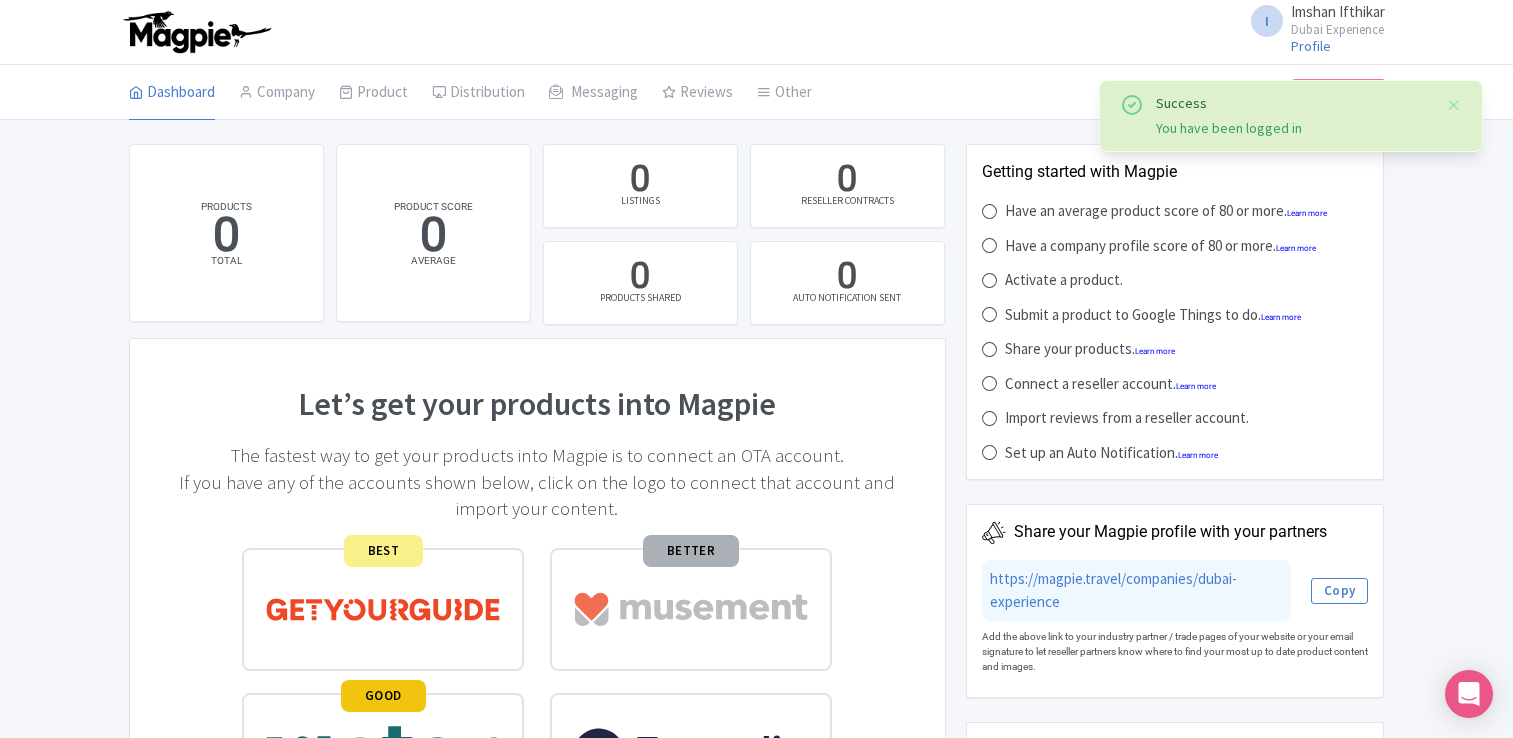 scroll, scrollTop: 0, scrollLeft: 0, axis: both 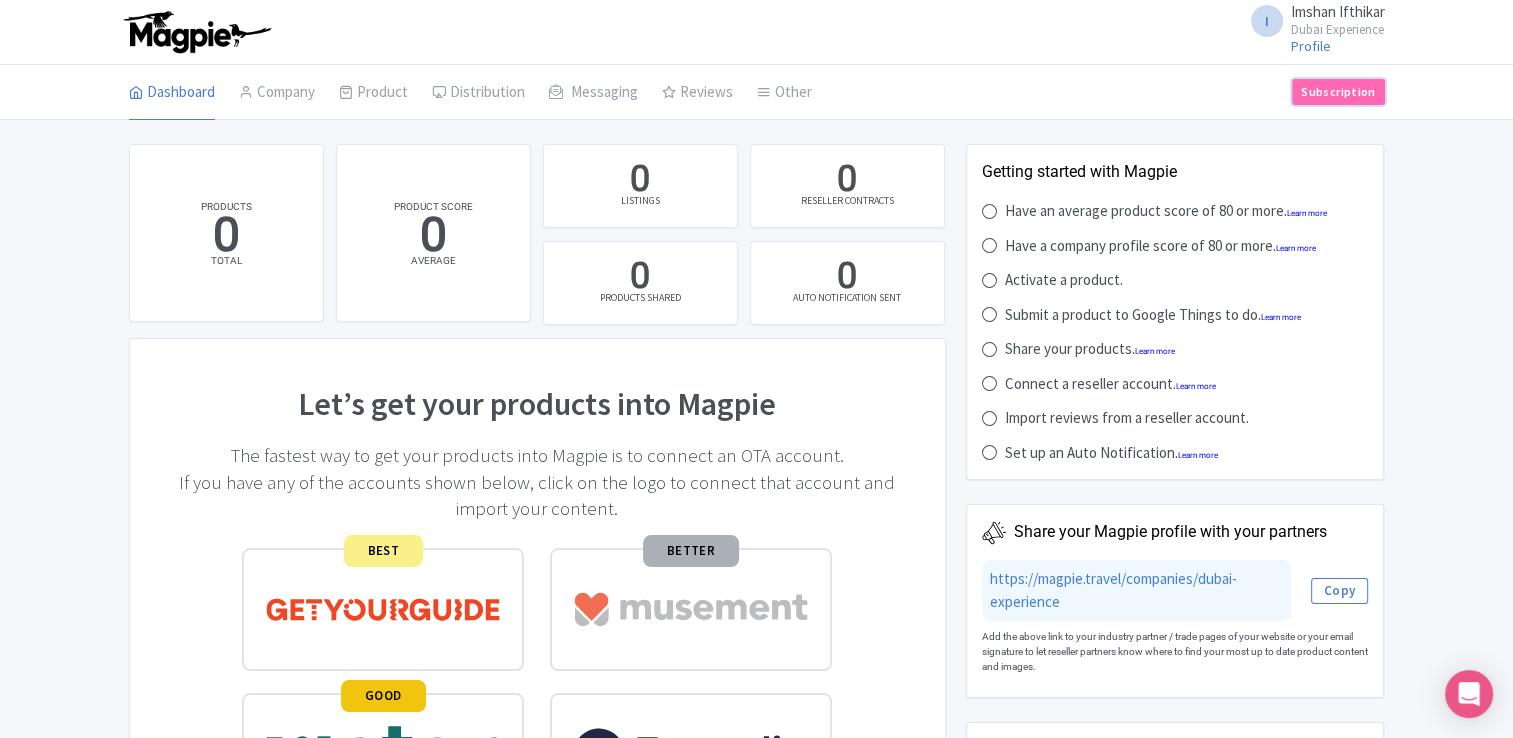 click on "Subscription" at bounding box center [1338, 92] 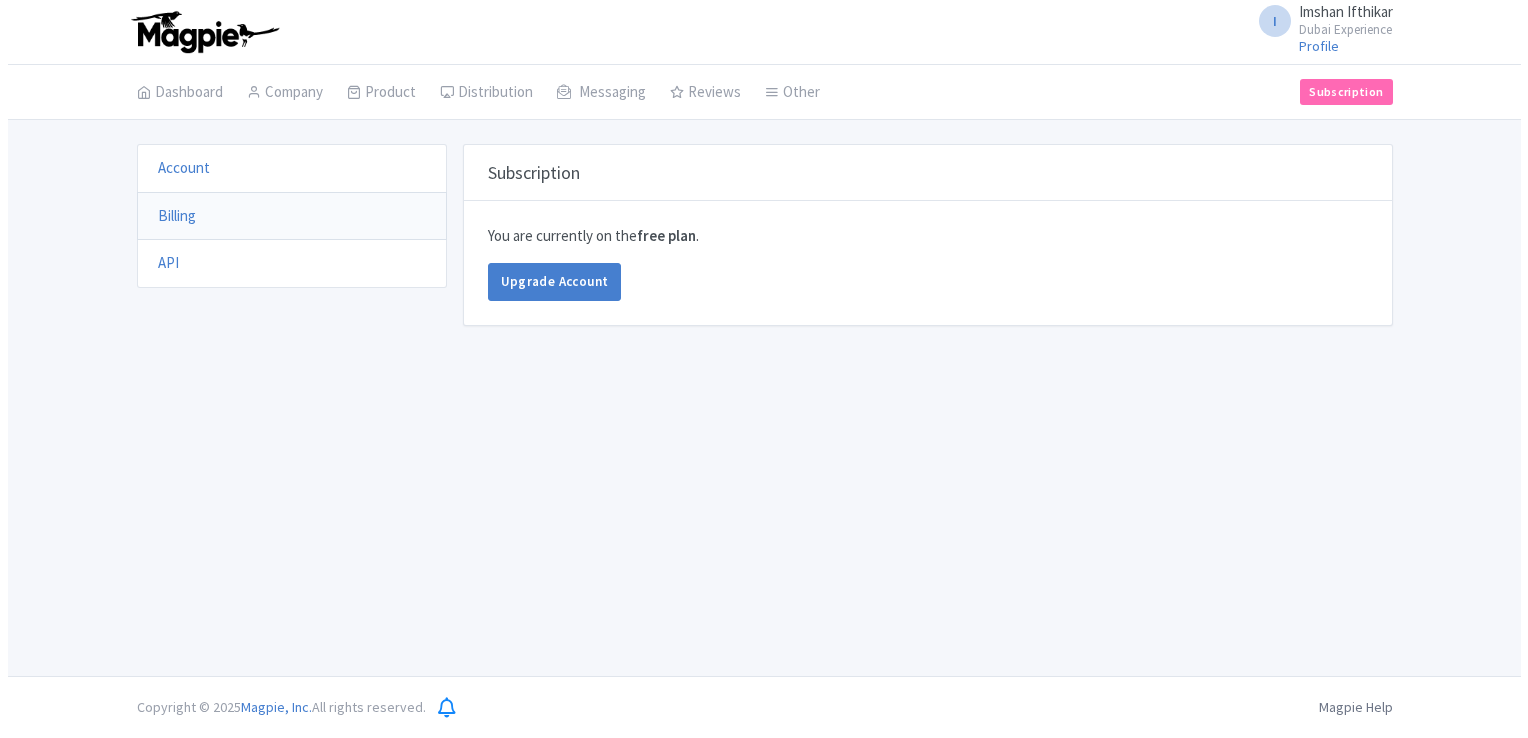 scroll, scrollTop: 0, scrollLeft: 0, axis: both 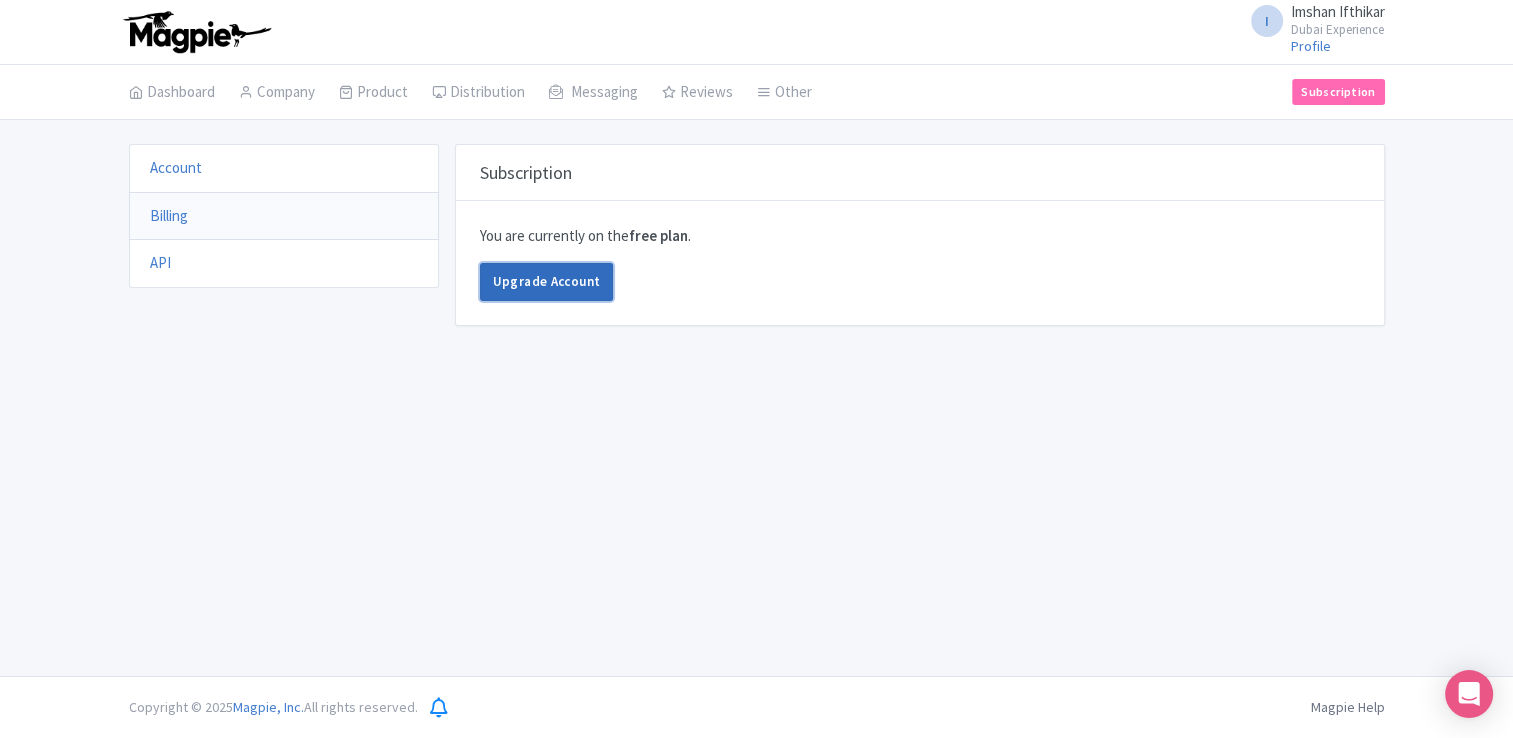 click on "Upgrade Account" at bounding box center (547, 282) 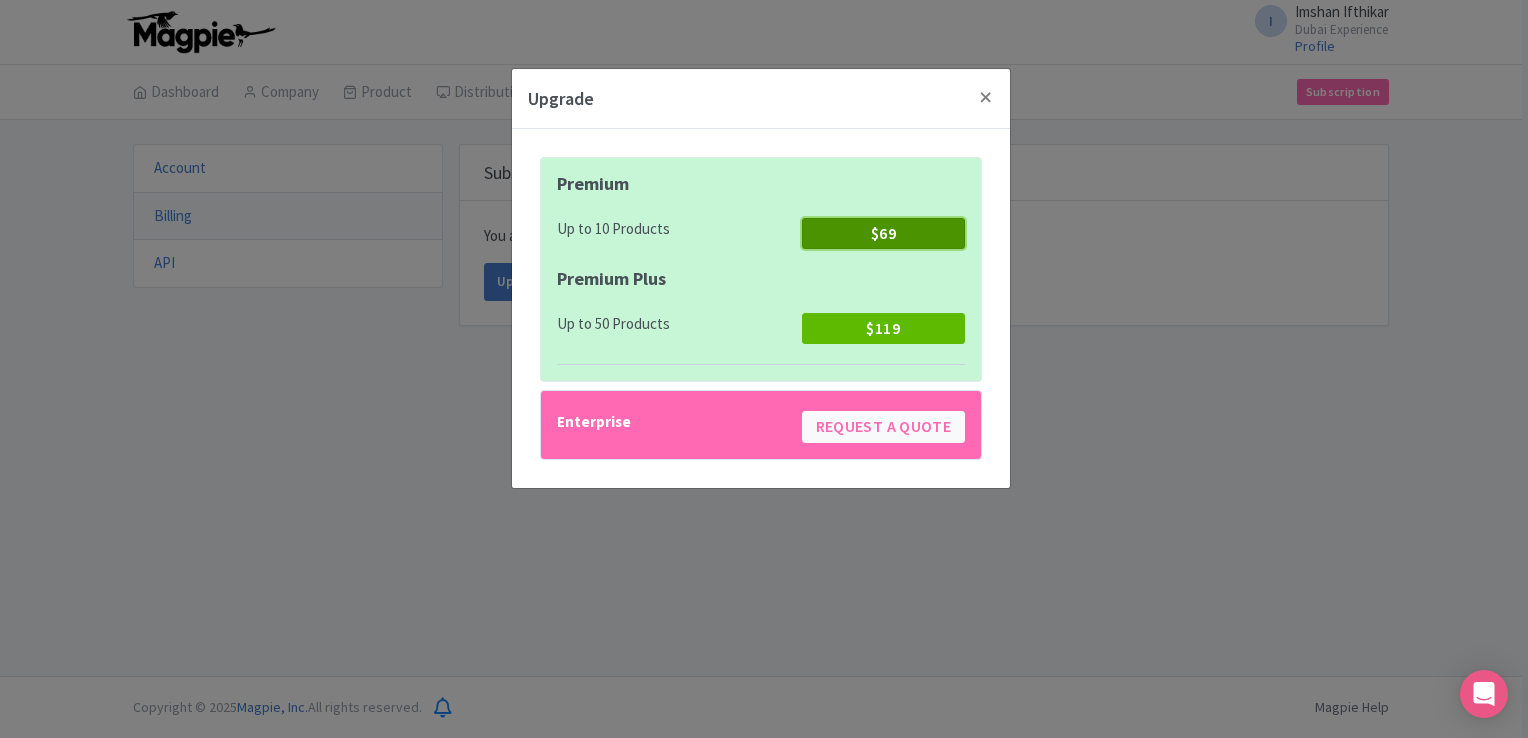 click on "$69" at bounding box center (883, 233) 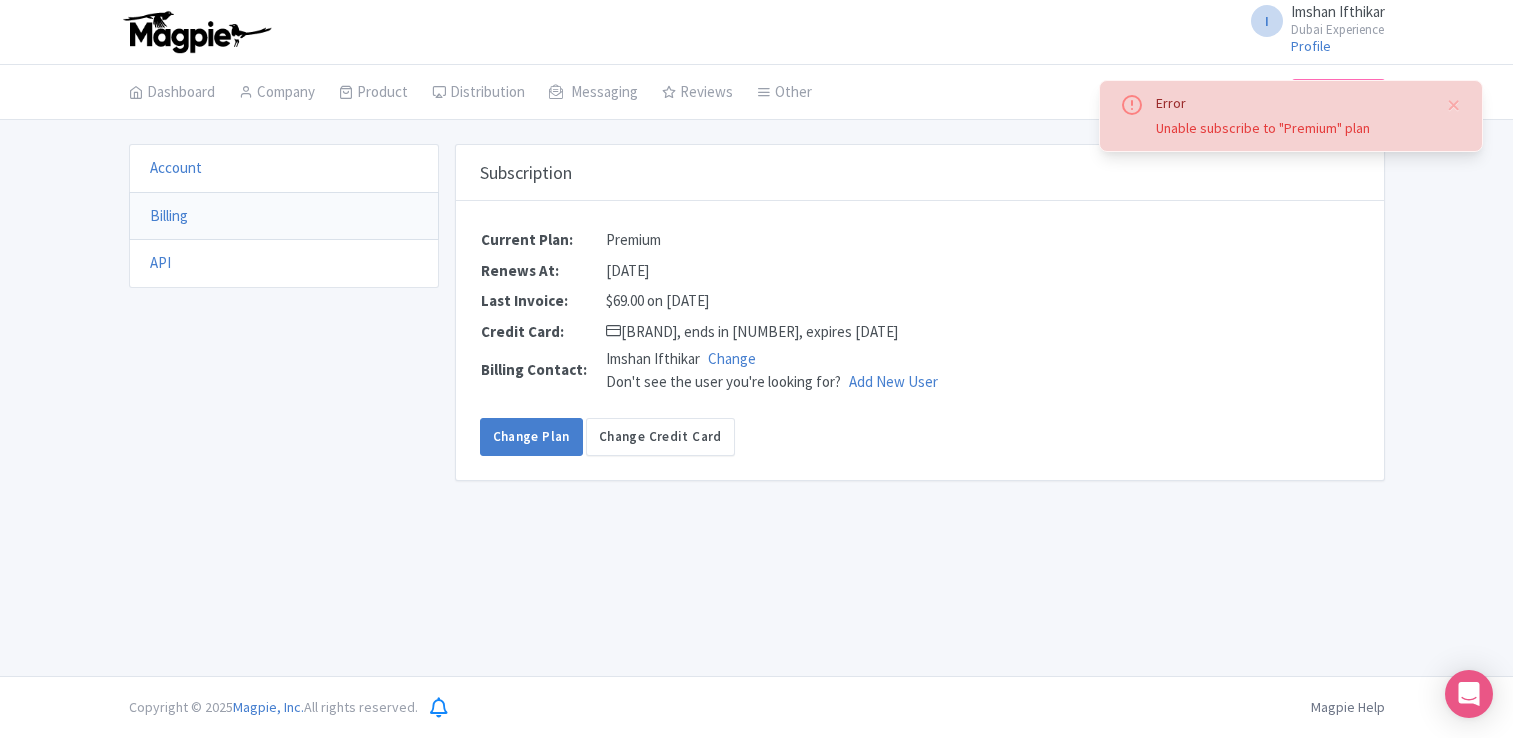 scroll, scrollTop: 0, scrollLeft: 0, axis: both 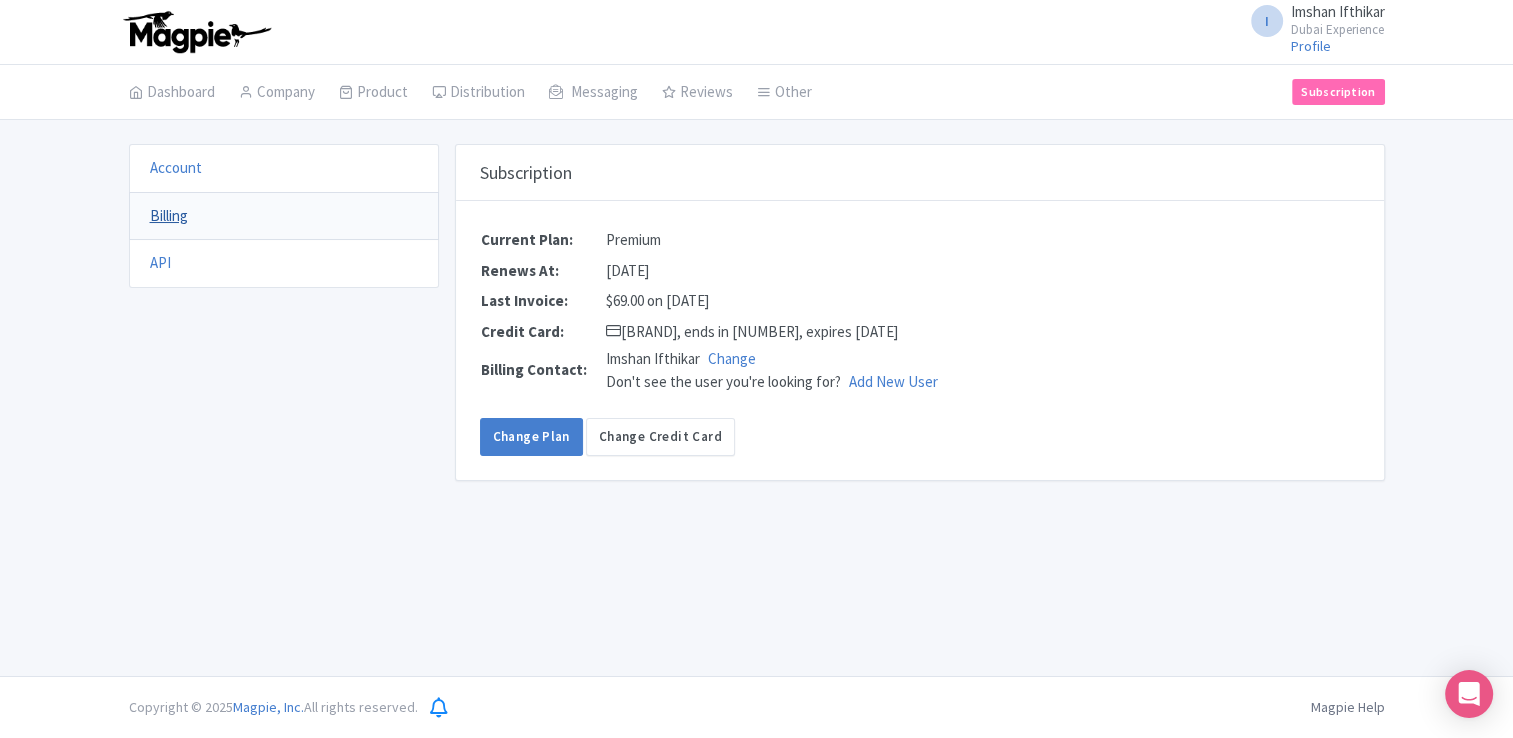 click on "Billing" at bounding box center [169, 215] 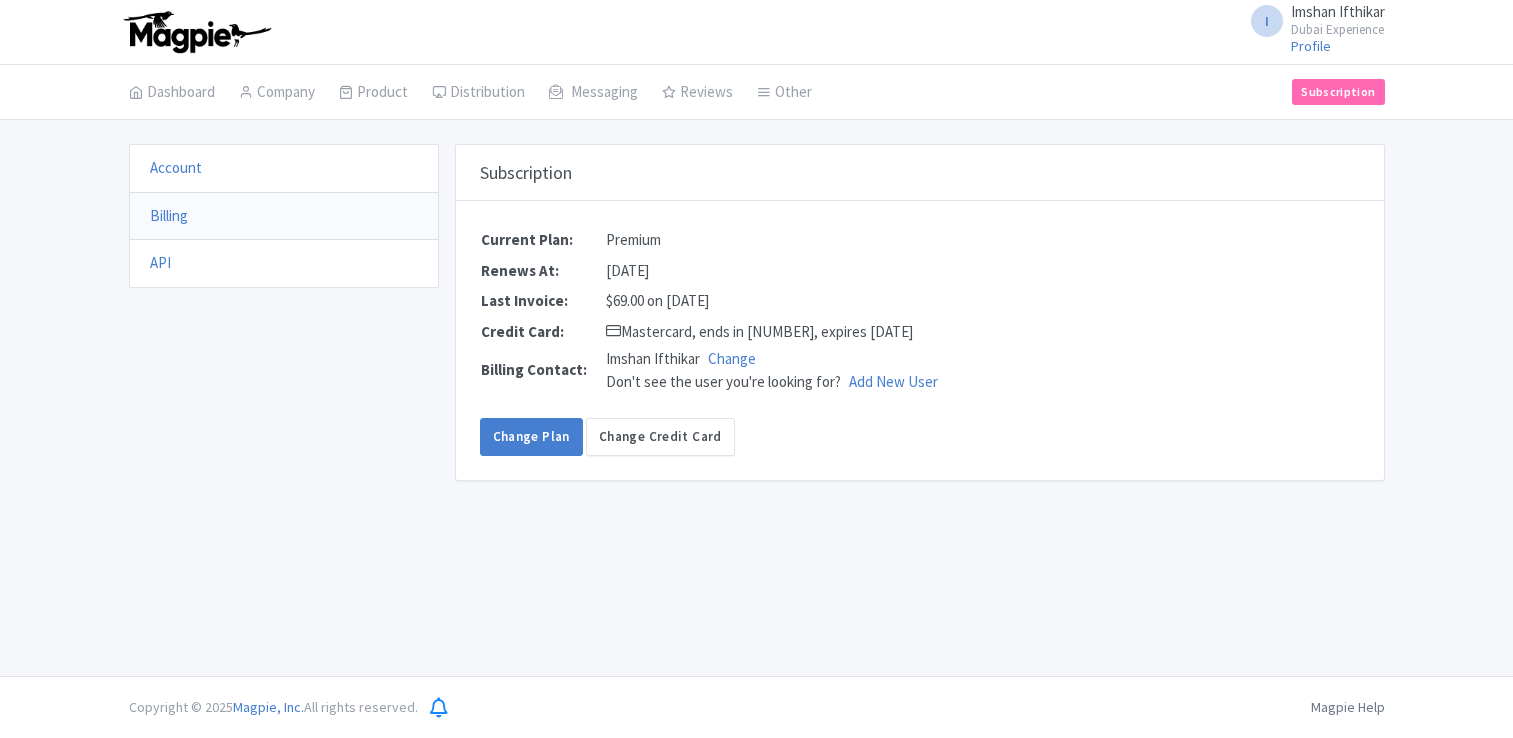 scroll, scrollTop: 0, scrollLeft: 0, axis: both 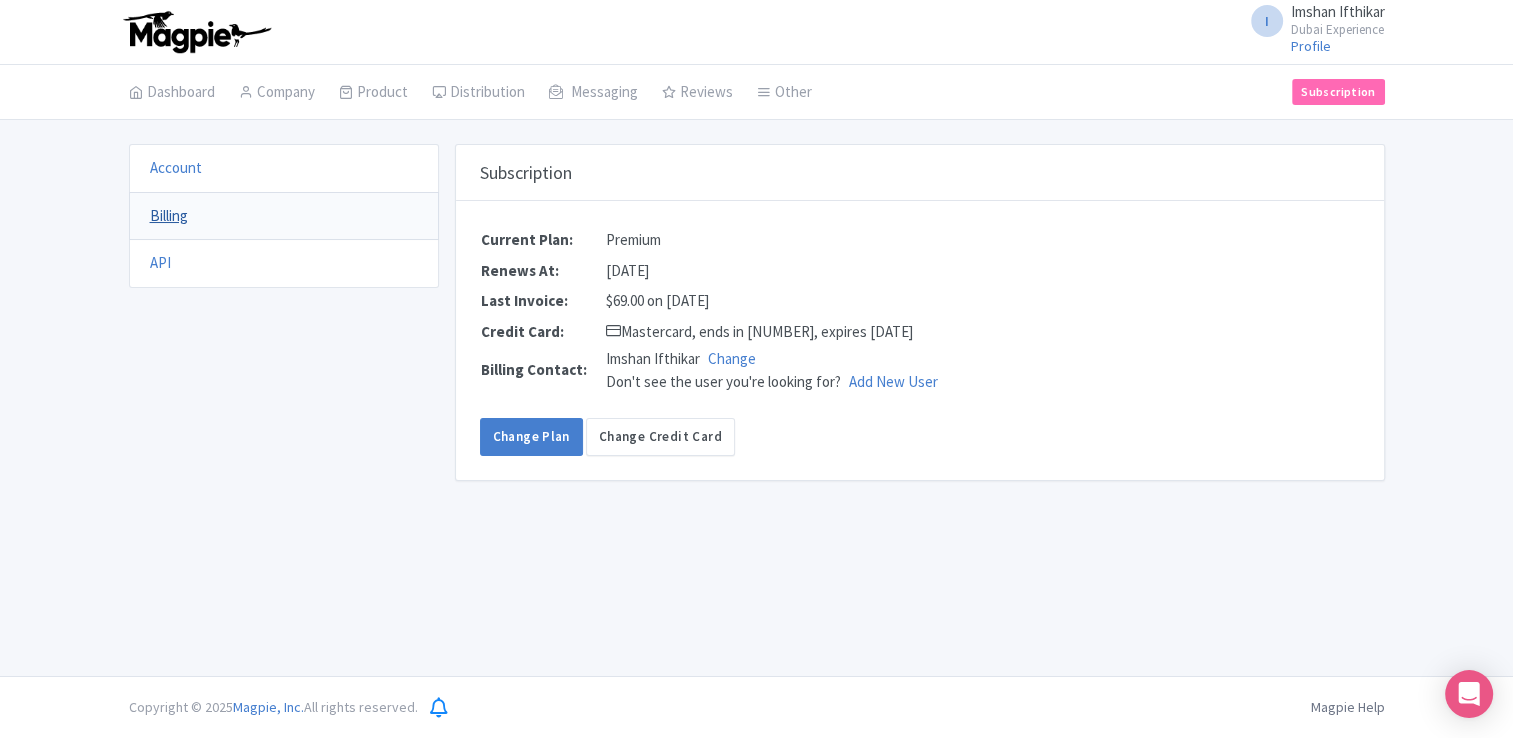 click on "Billing" at bounding box center [169, 215] 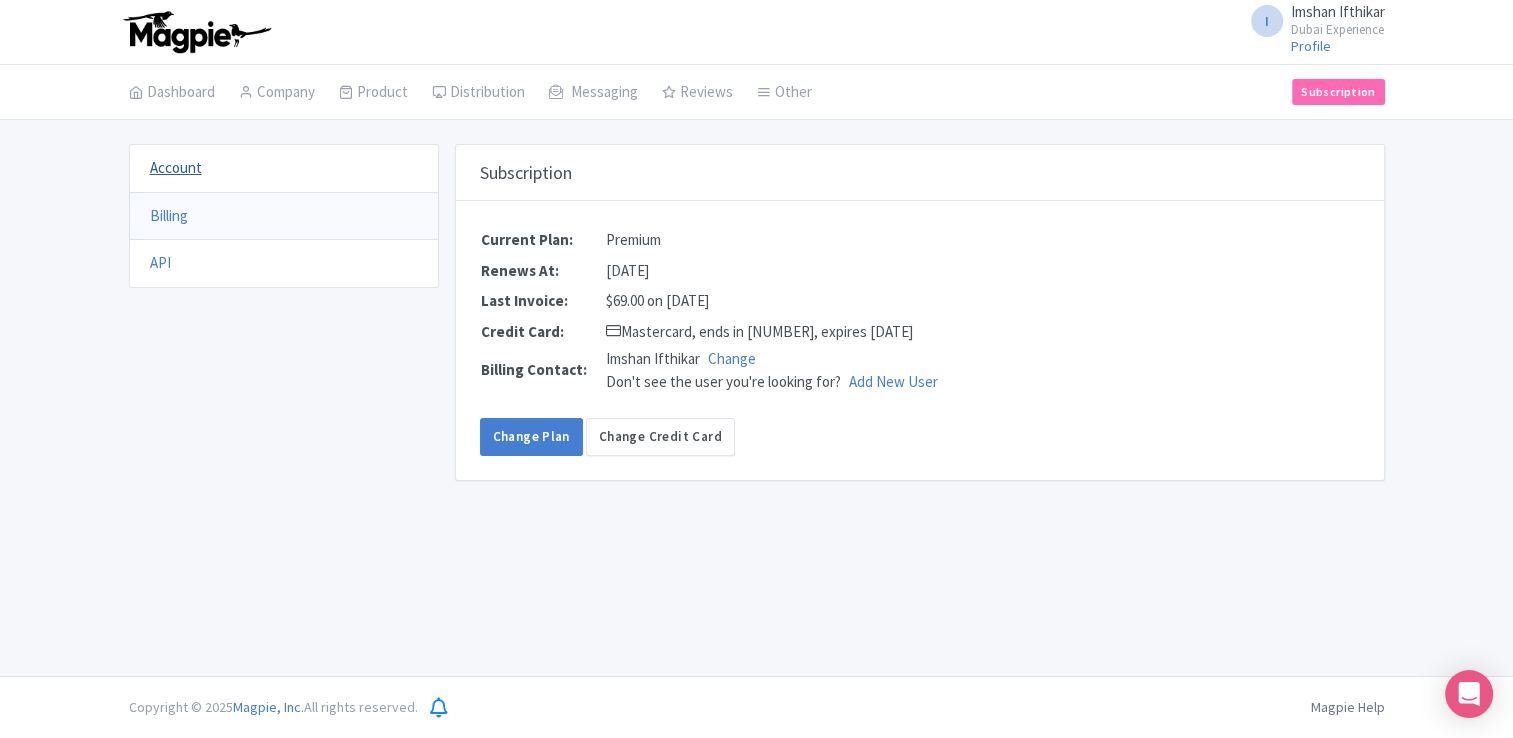 click on "Account" at bounding box center (176, 167) 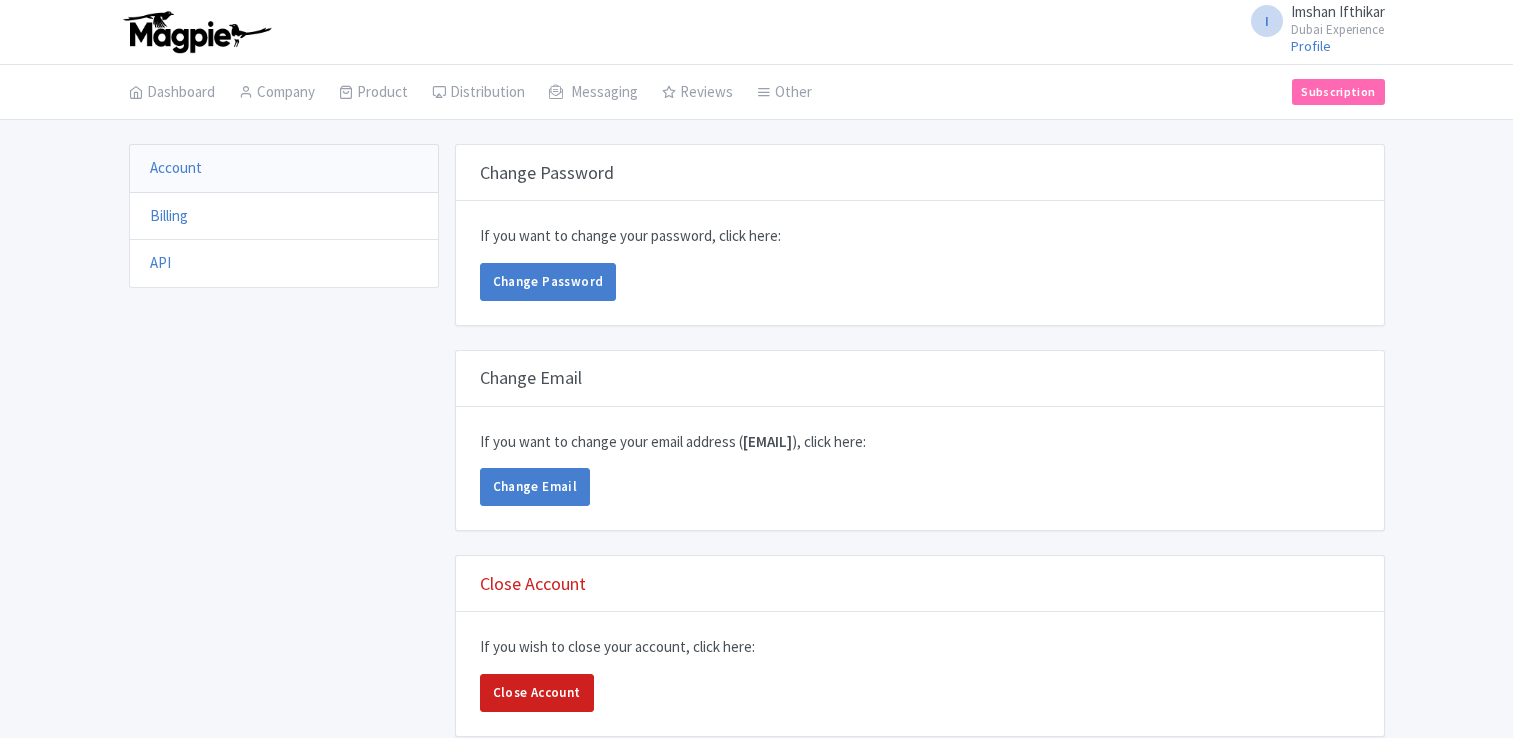 scroll, scrollTop: 0, scrollLeft: 0, axis: both 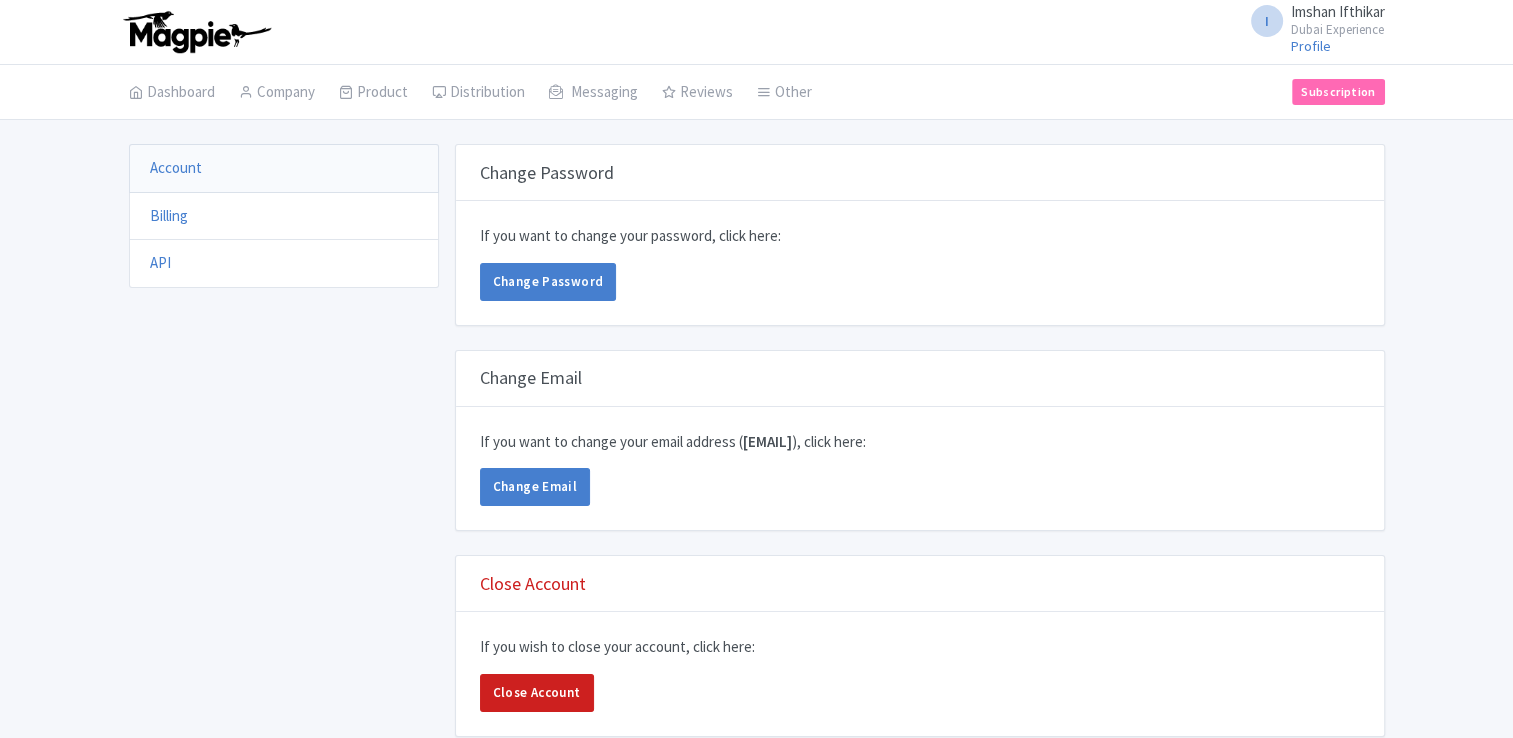 click on "Billing" at bounding box center (284, 216) 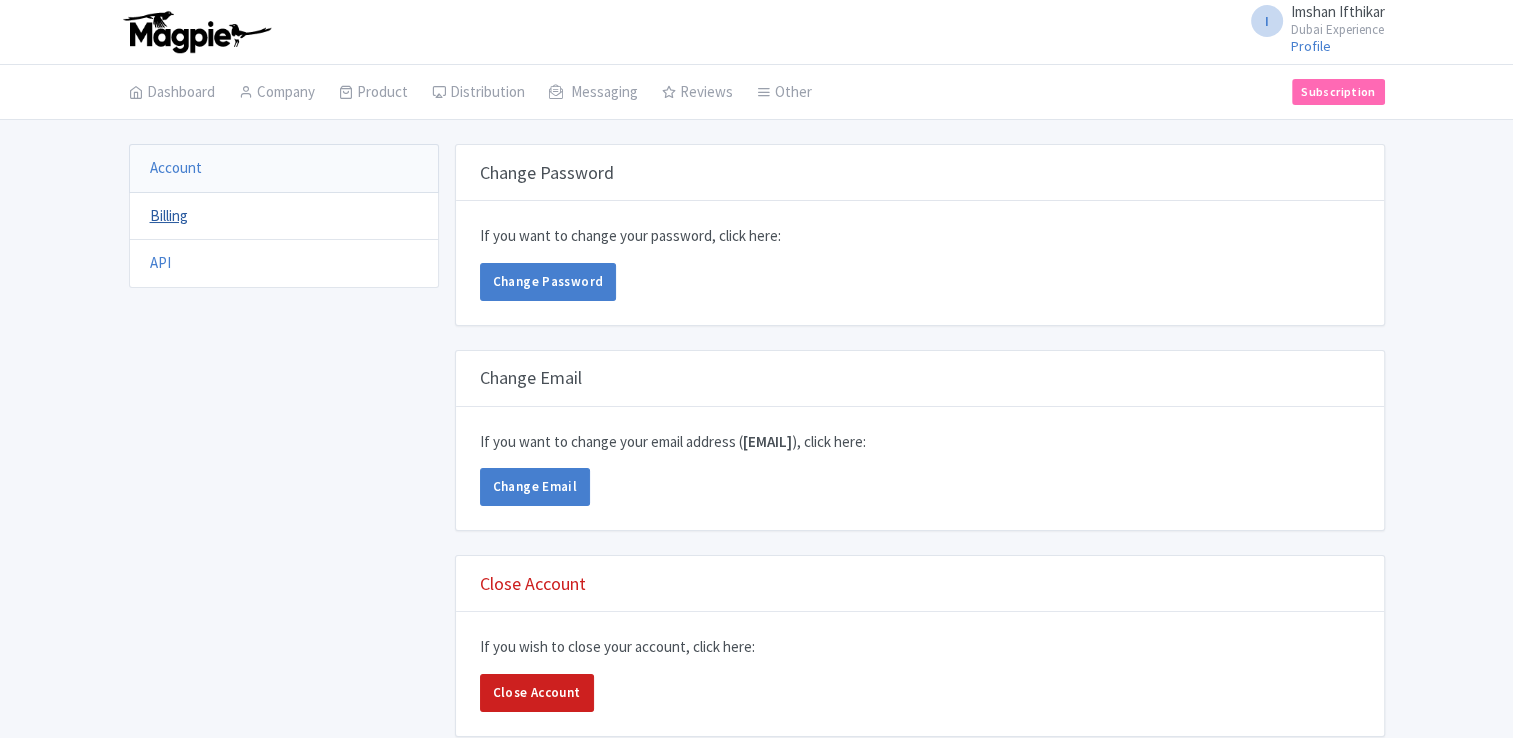 click on "Billing" at bounding box center [169, 215] 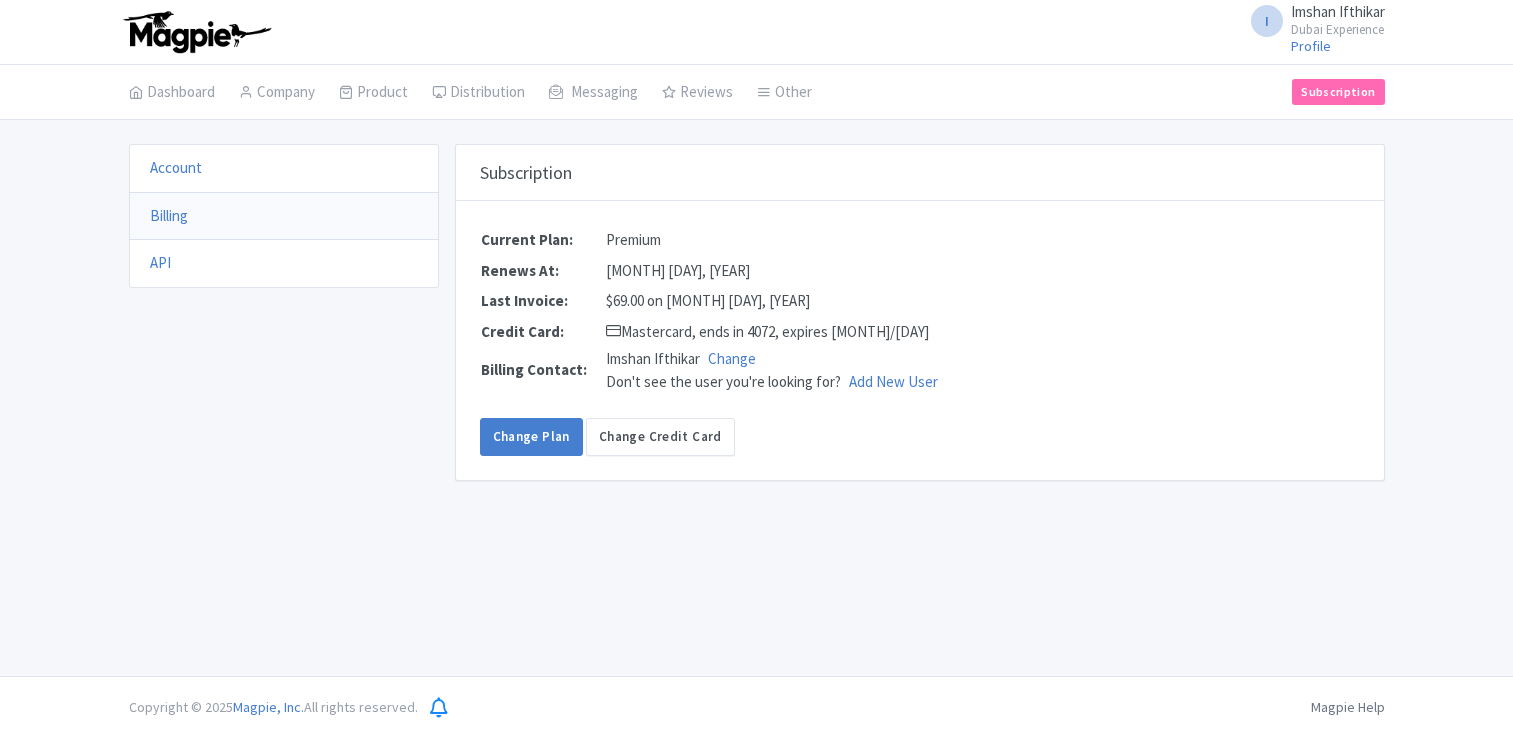 scroll, scrollTop: 0, scrollLeft: 0, axis: both 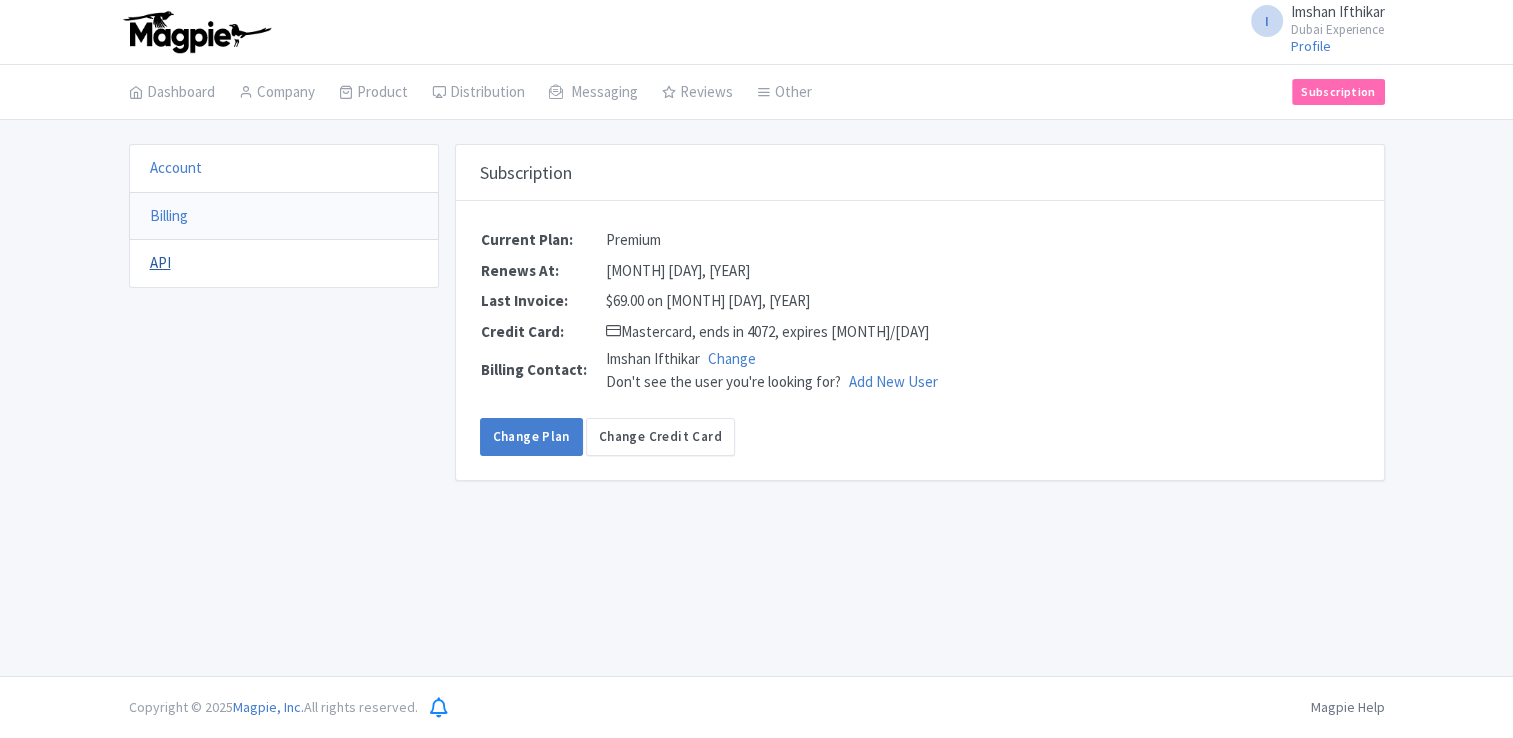 click on "API" at bounding box center [160, 262] 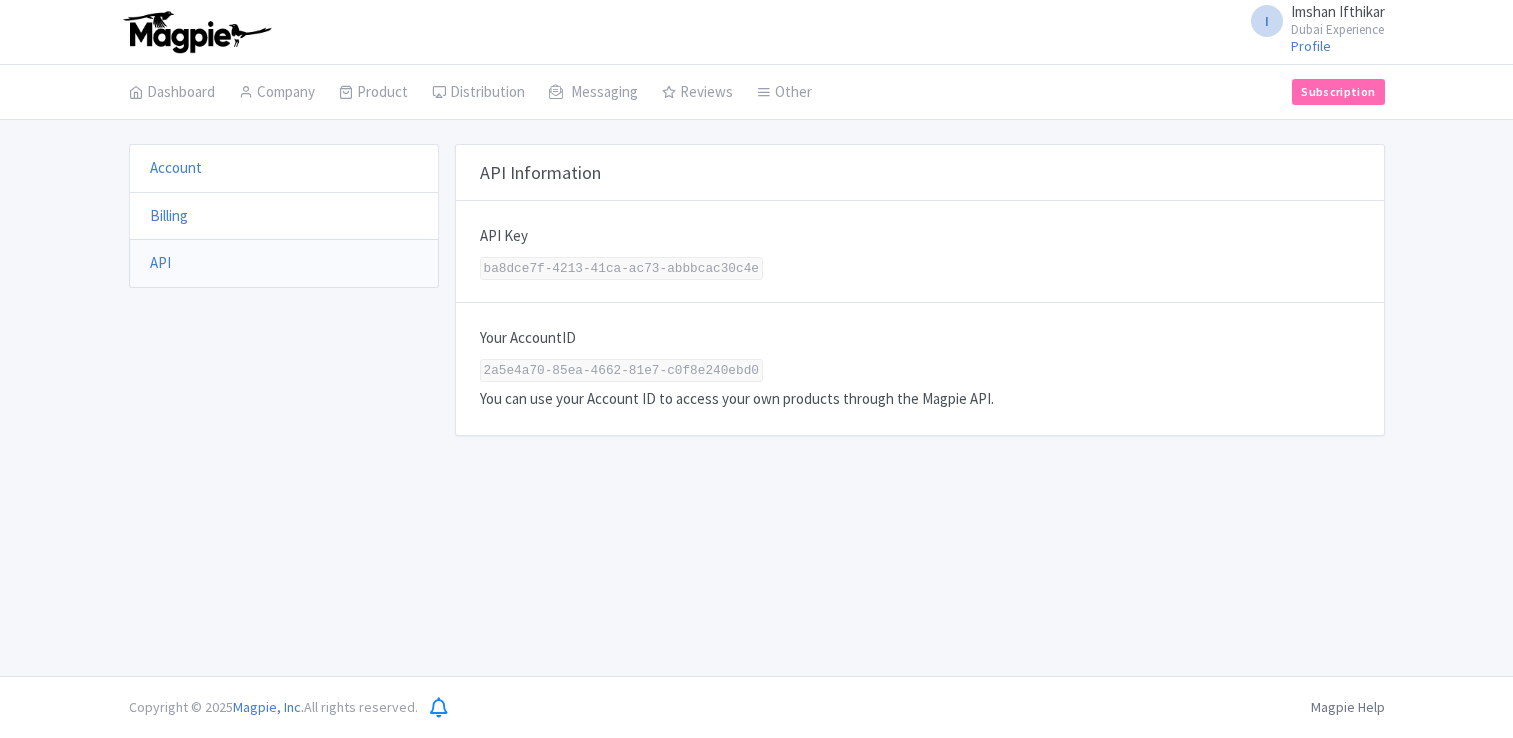 scroll, scrollTop: 0, scrollLeft: 0, axis: both 